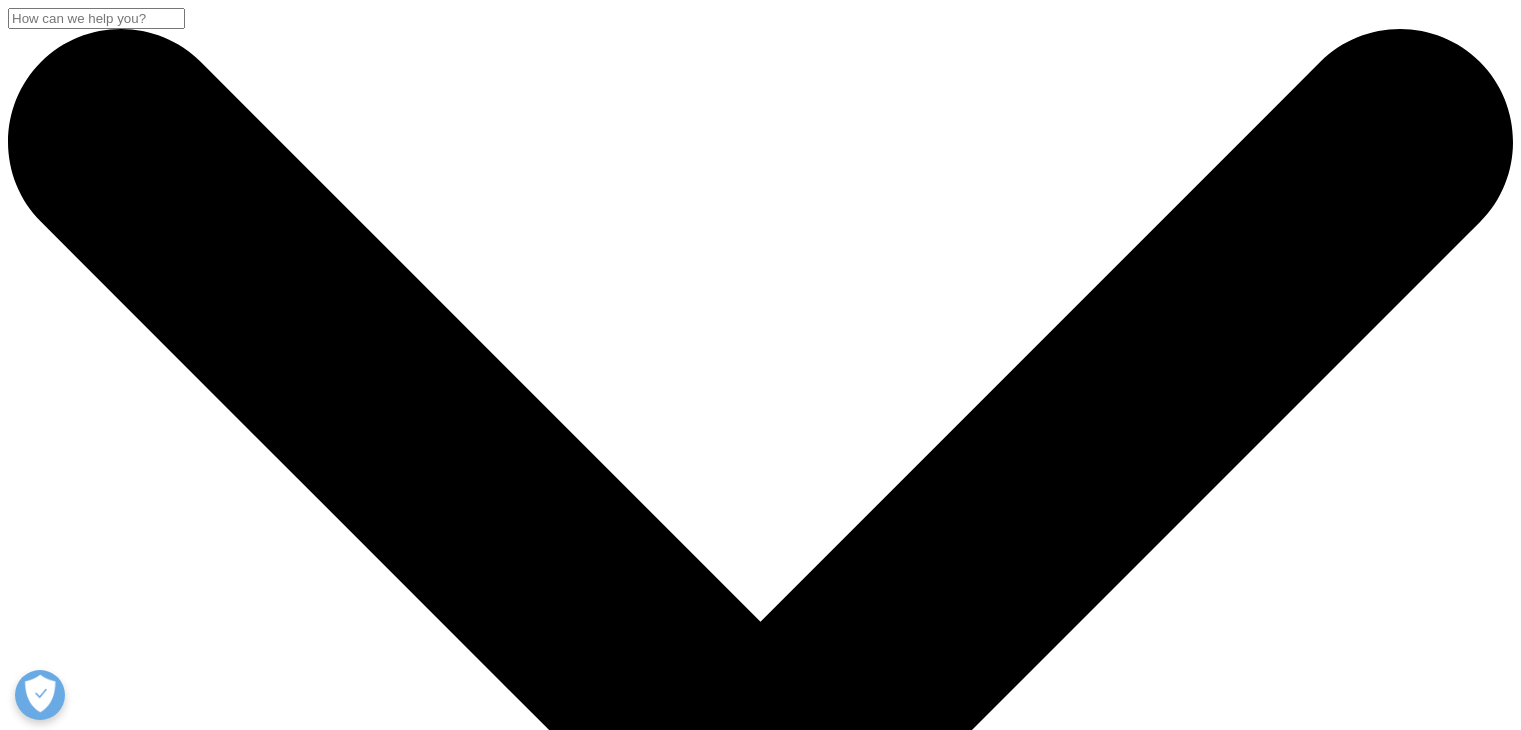 scroll, scrollTop: 500, scrollLeft: 0, axis: vertical 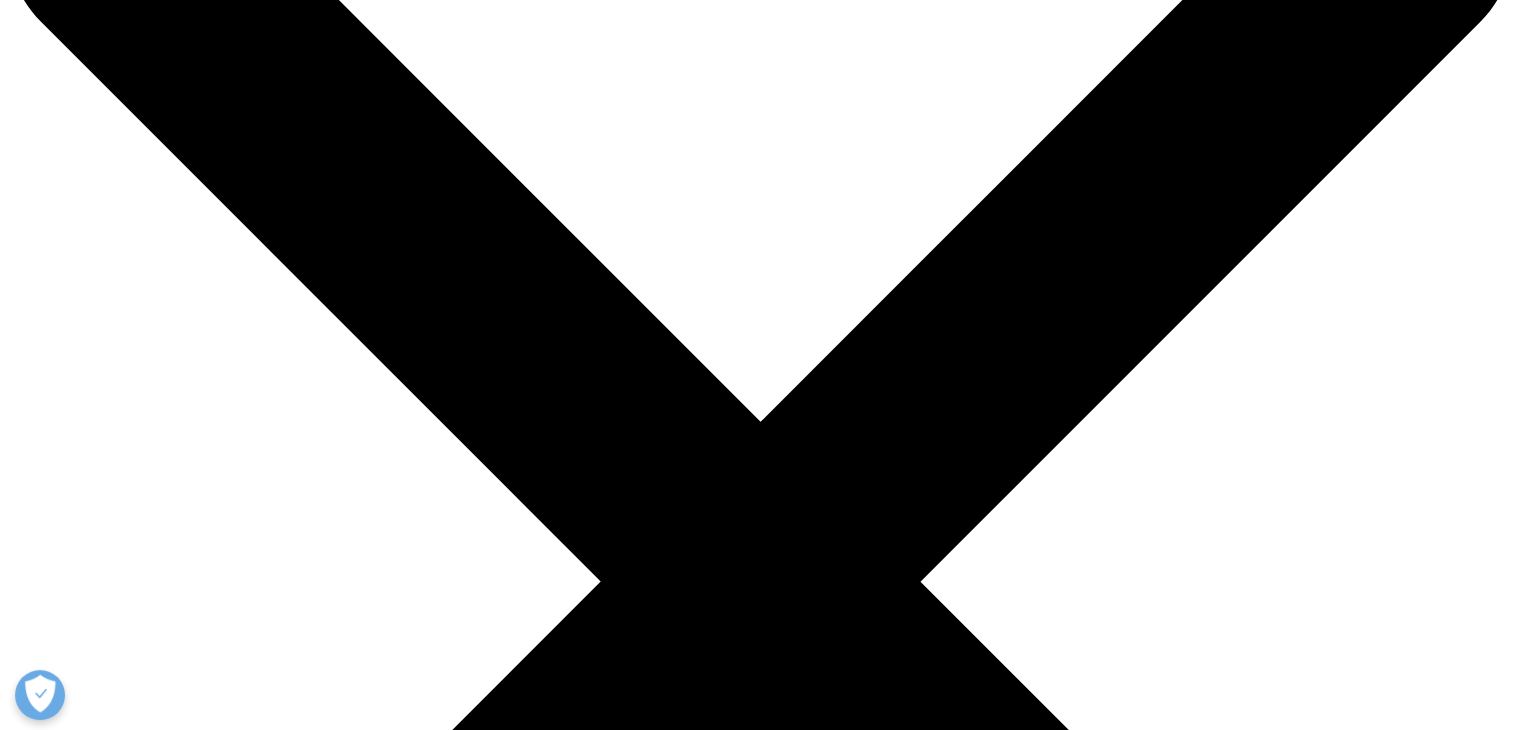 click on "Regional Business Unit Leaders" at bounding box center (466, 23517) 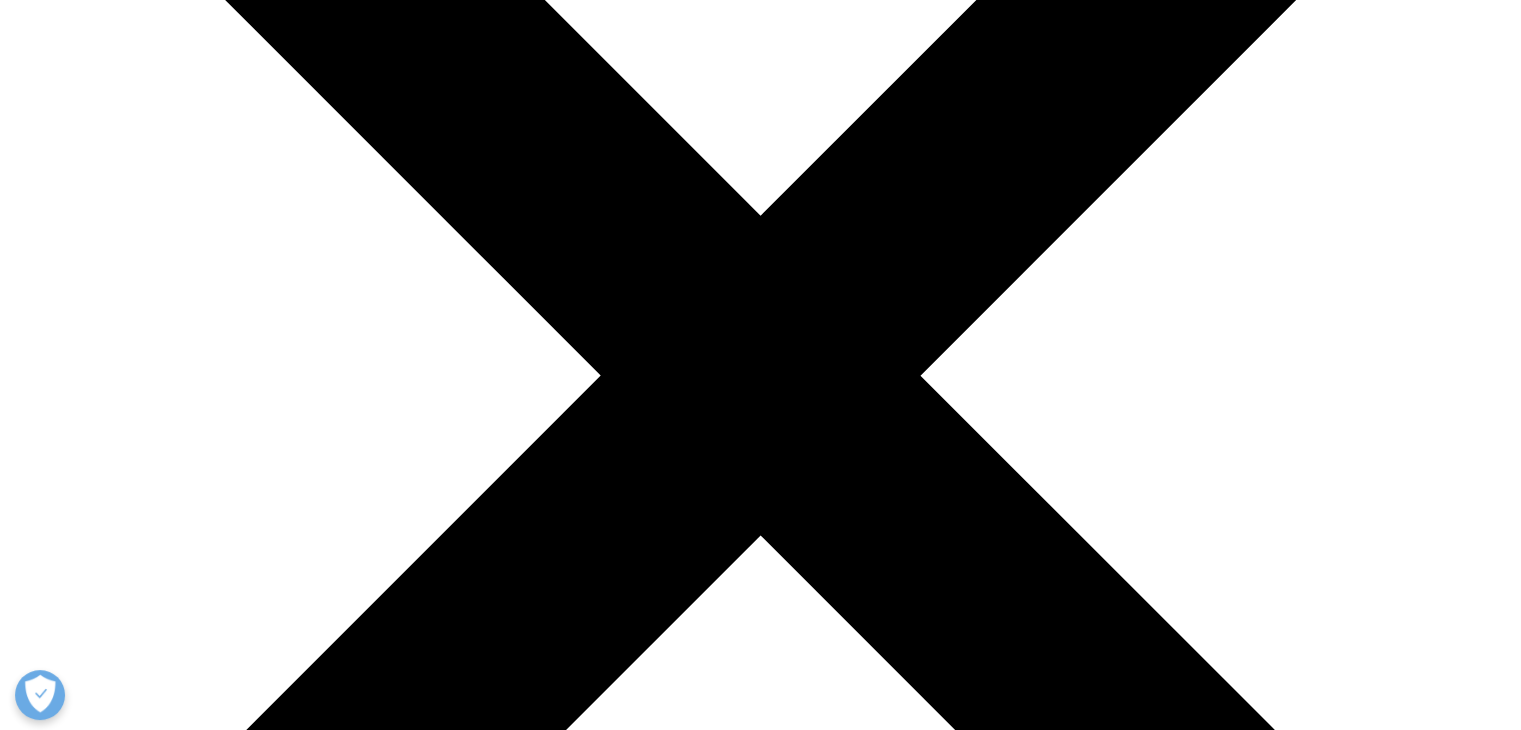 scroll, scrollTop: 300, scrollLeft: 0, axis: vertical 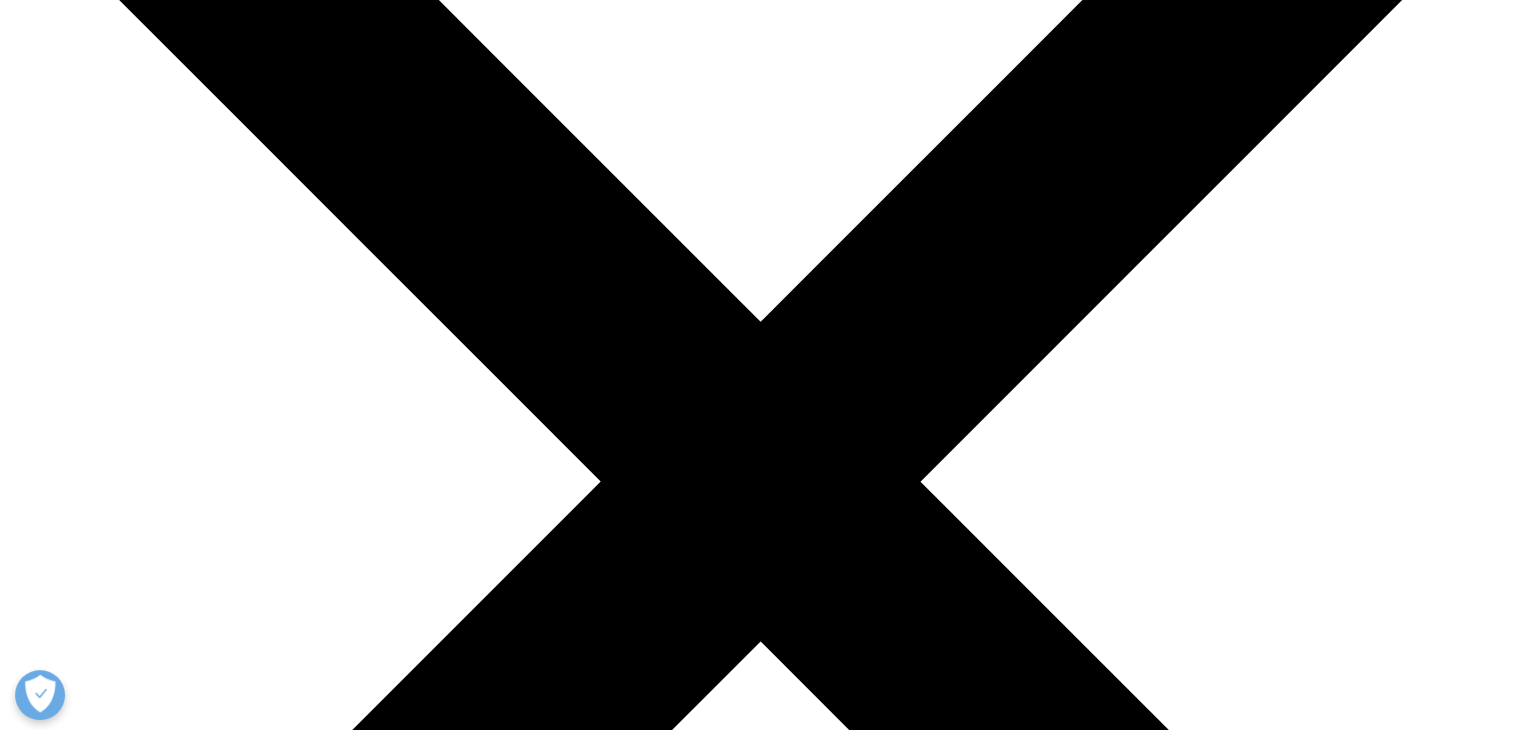 click on "Research & Development Leaders" at bounding box center (249, 23417) 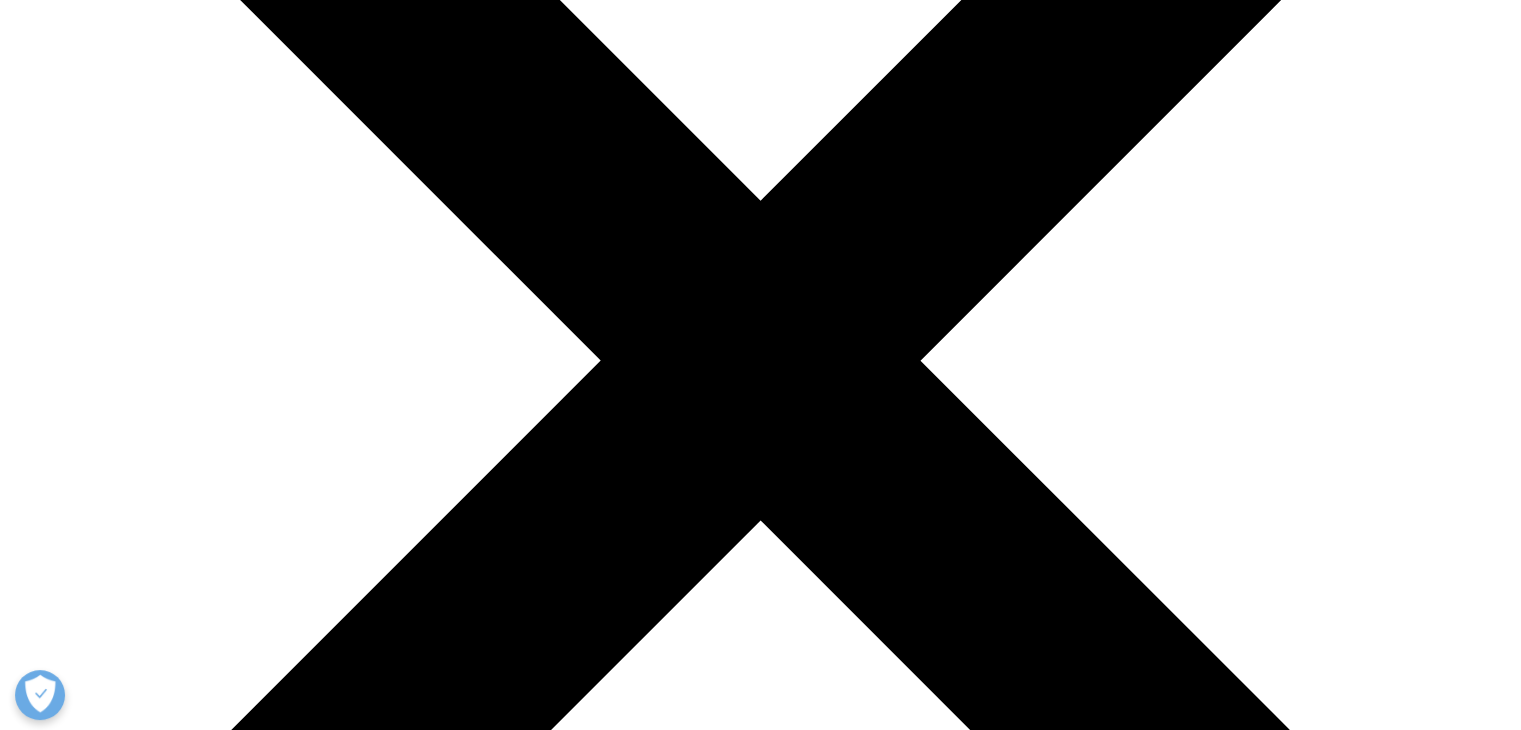 scroll, scrollTop: 400, scrollLeft: 0, axis: vertical 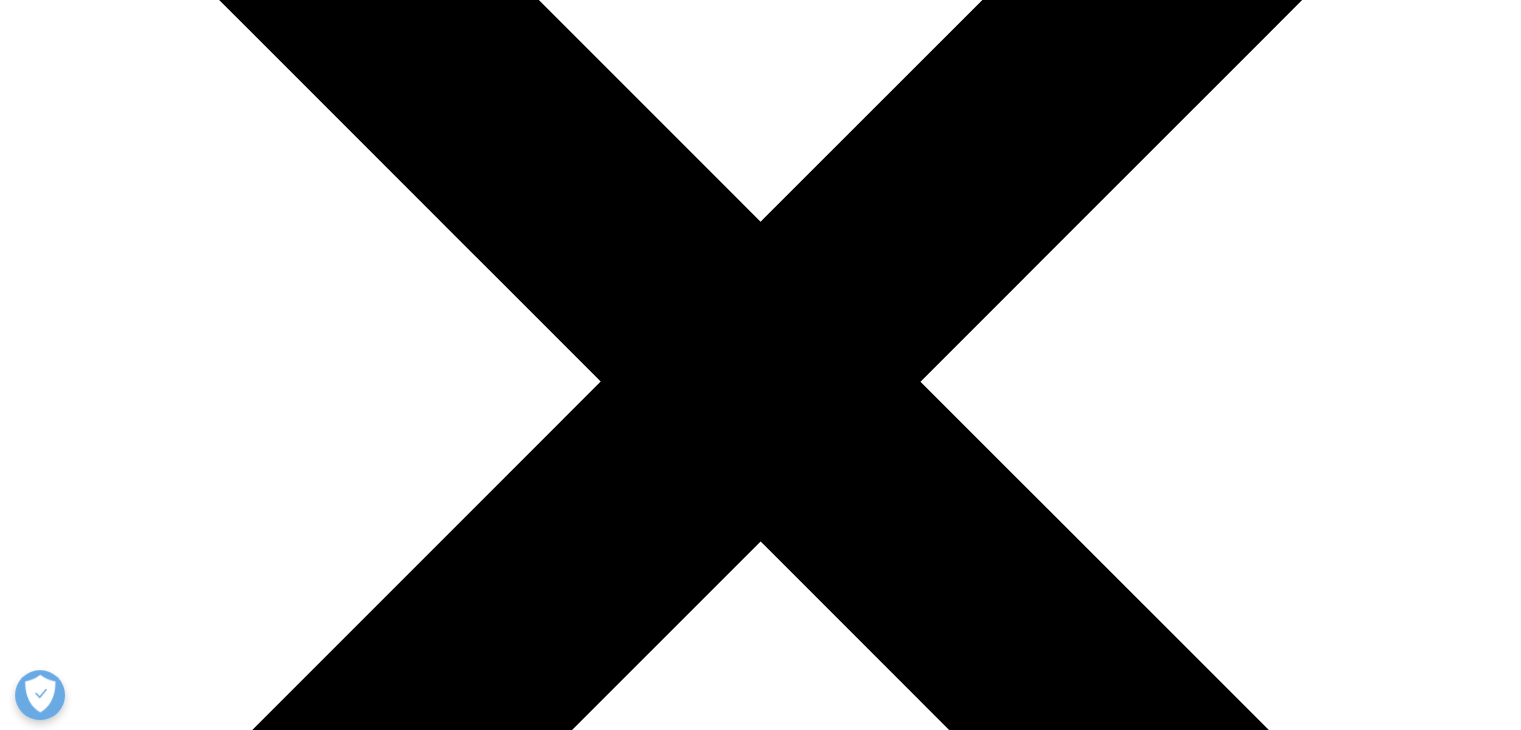 click on "Corporate Leaders" at bounding box center [71, 23317] 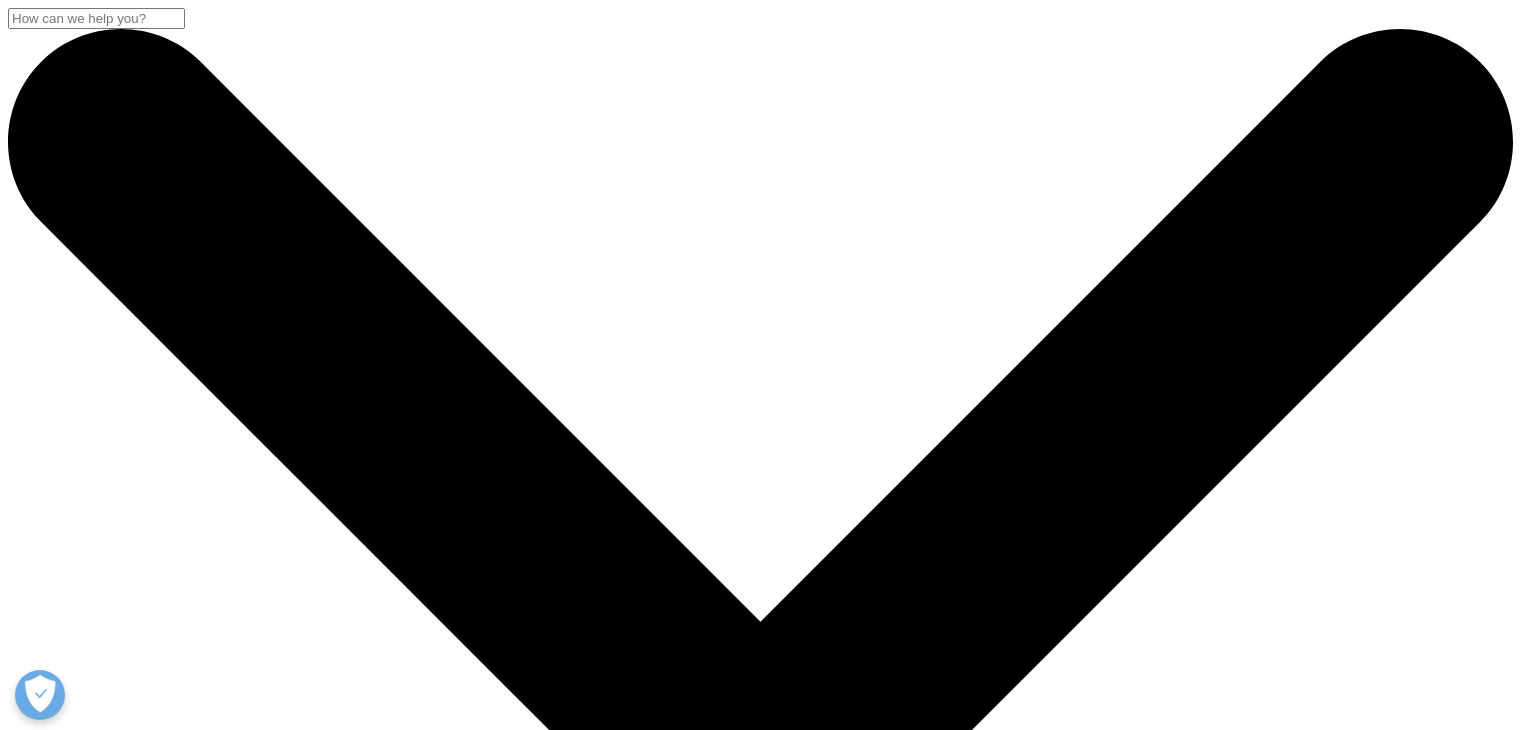 scroll, scrollTop: 0, scrollLeft: 0, axis: both 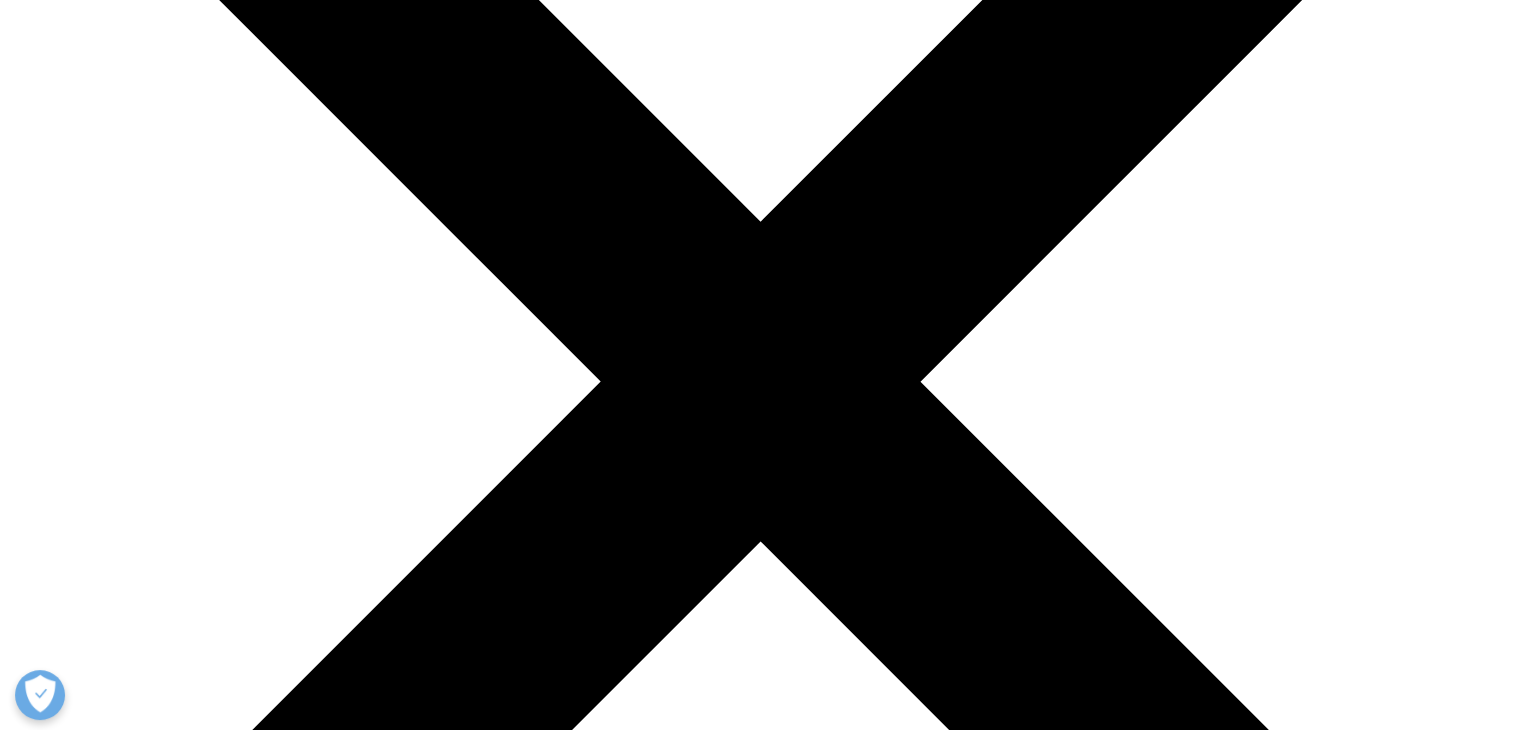 click on "[FIRST] [LAST]" at bounding box center [780, 23389] 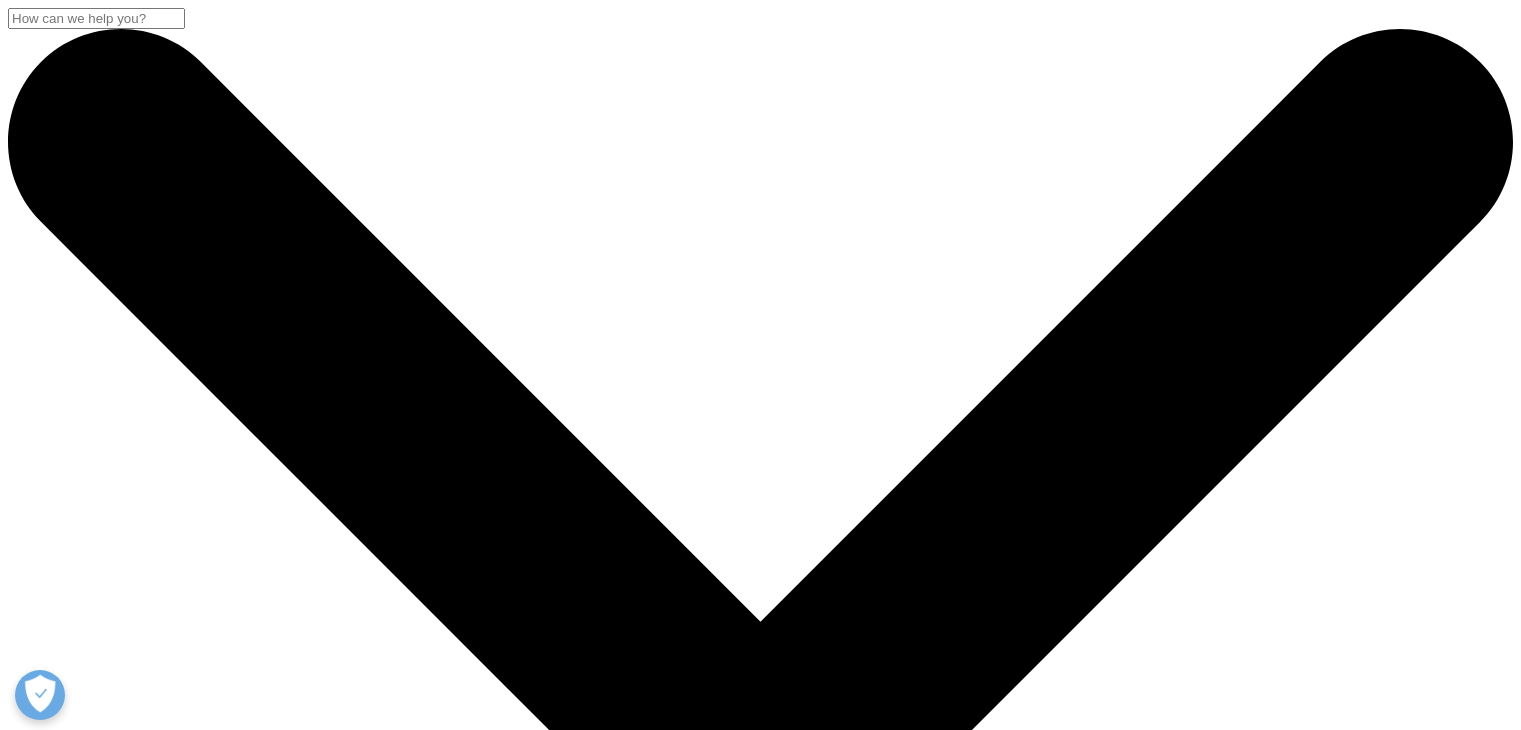 scroll, scrollTop: 0, scrollLeft: 0, axis: both 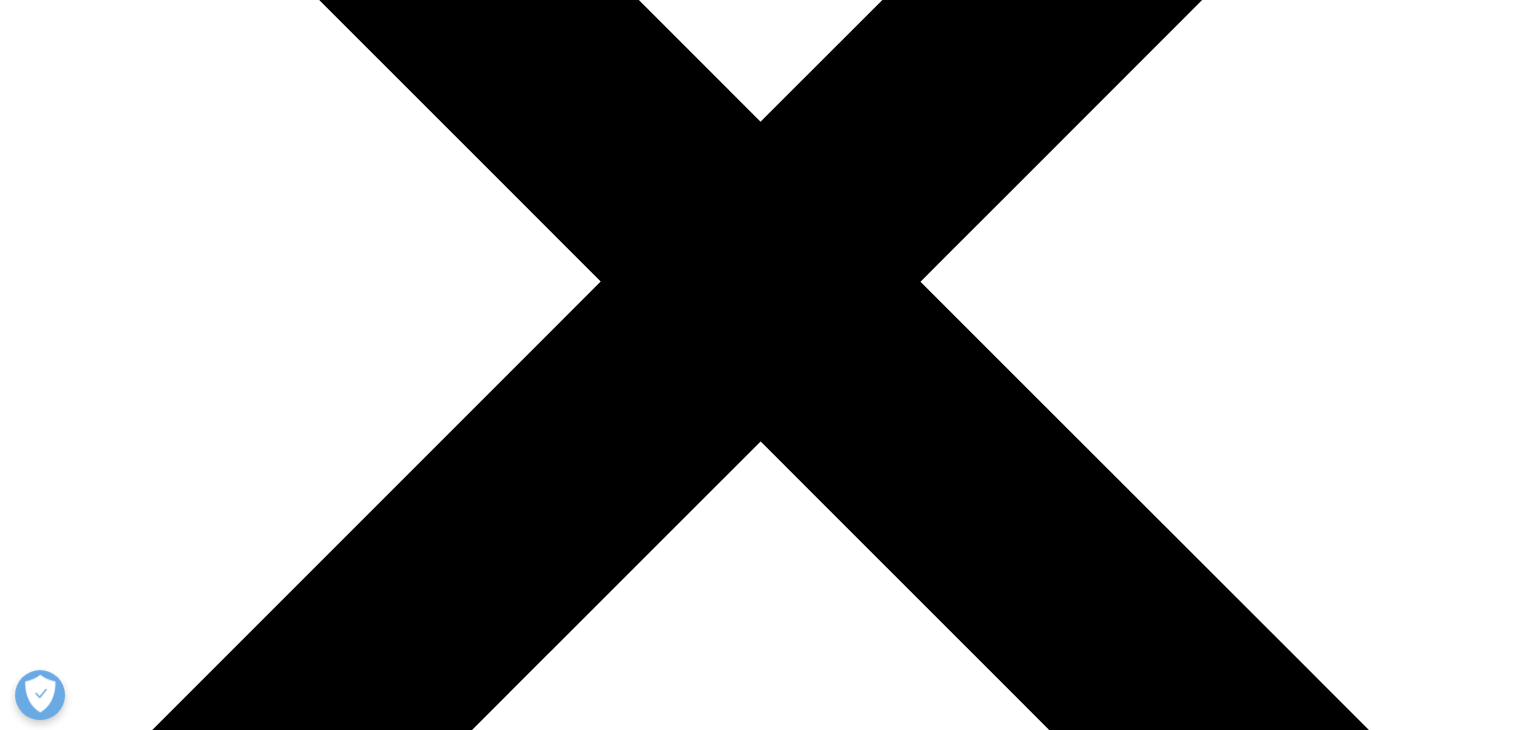 click on "Contact Us" at bounding box center (44, 19144) 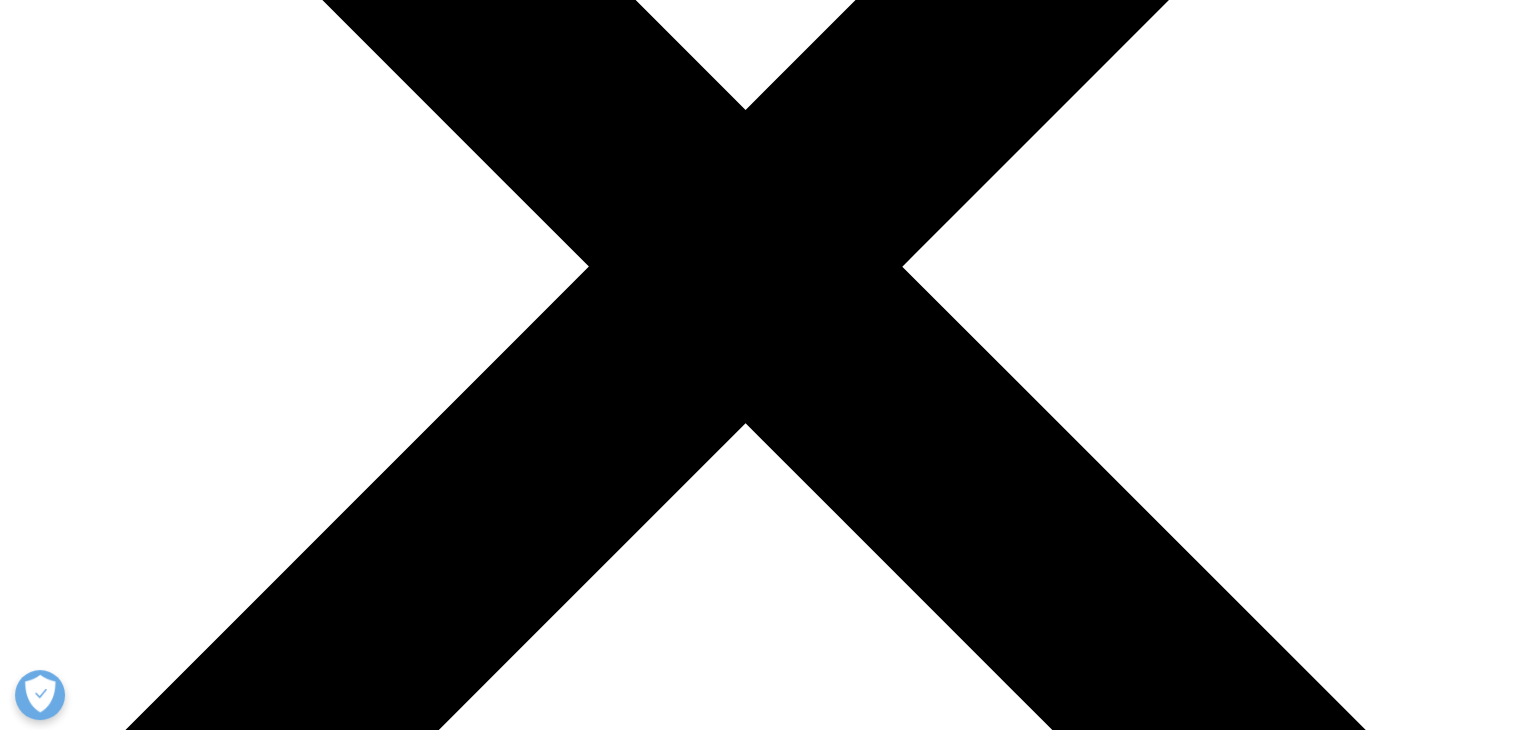 scroll, scrollTop: 200, scrollLeft: 0, axis: vertical 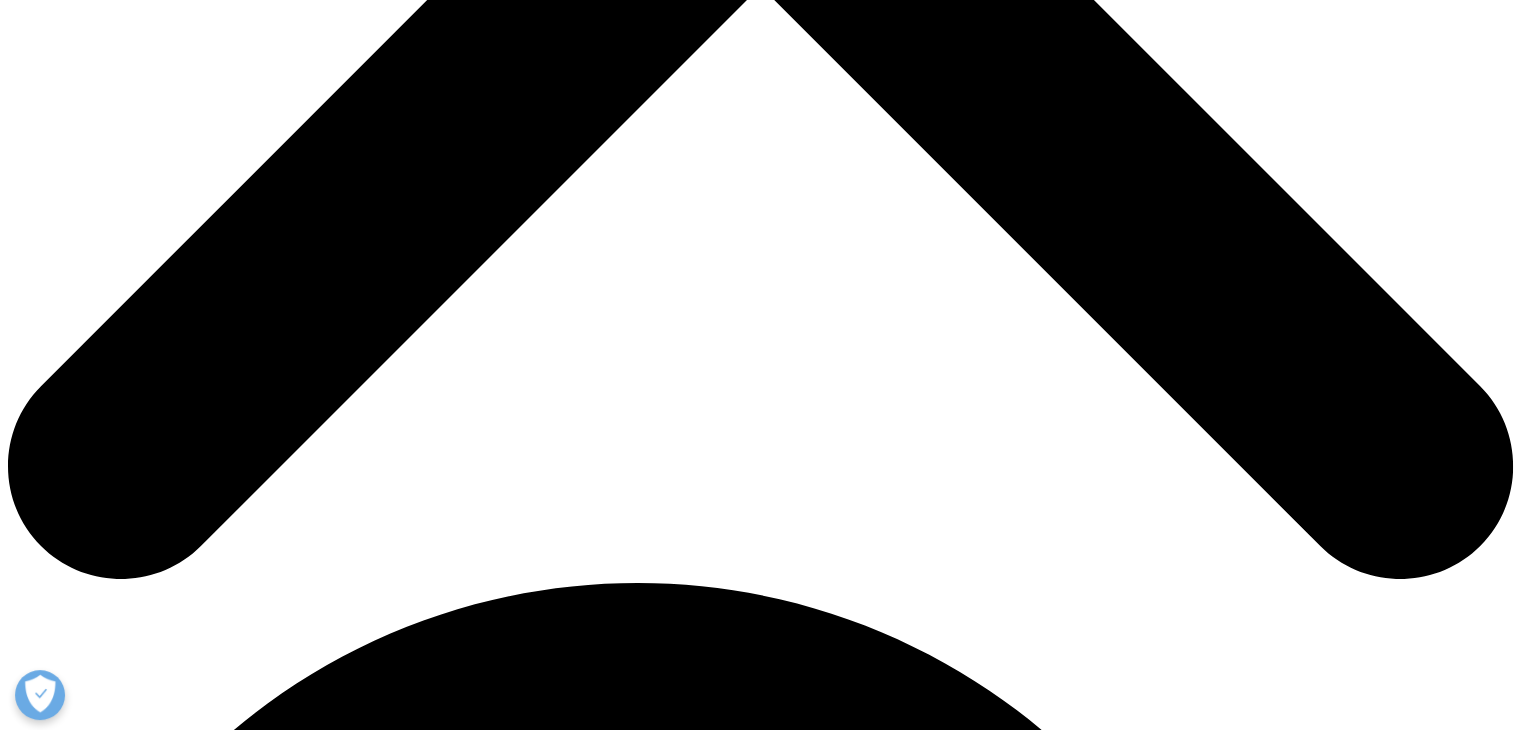 click on "Learn more" at bounding box center [45, 12296] 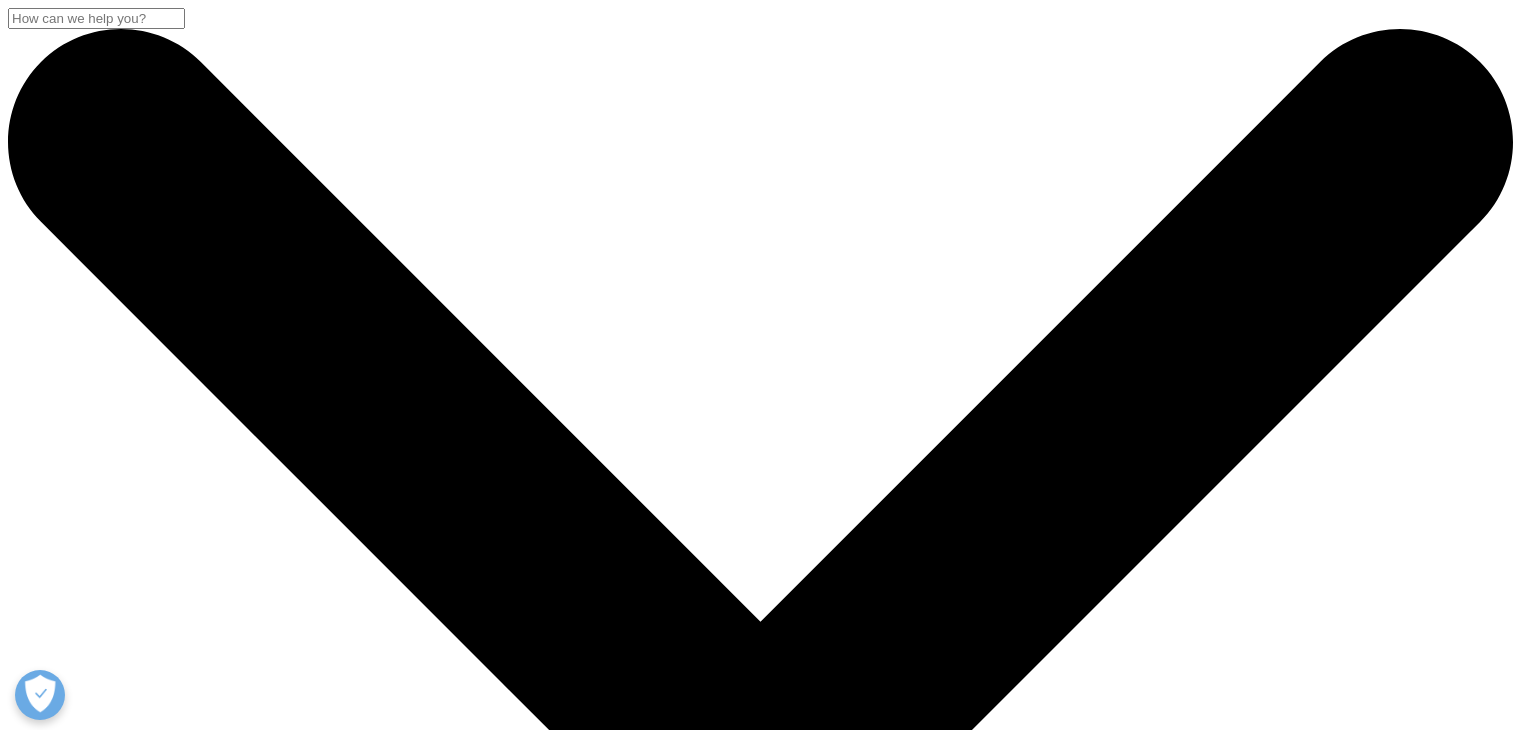 scroll, scrollTop: 390, scrollLeft: 0, axis: vertical 